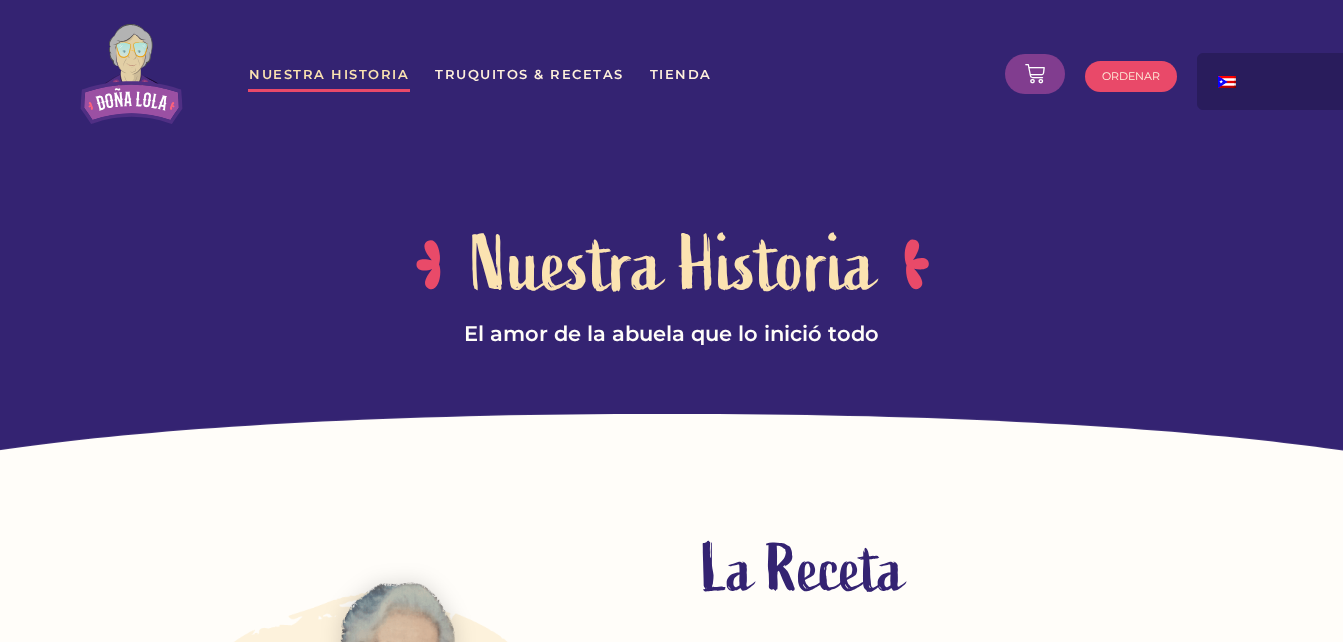 scroll, scrollTop: 0, scrollLeft: 0, axis: both 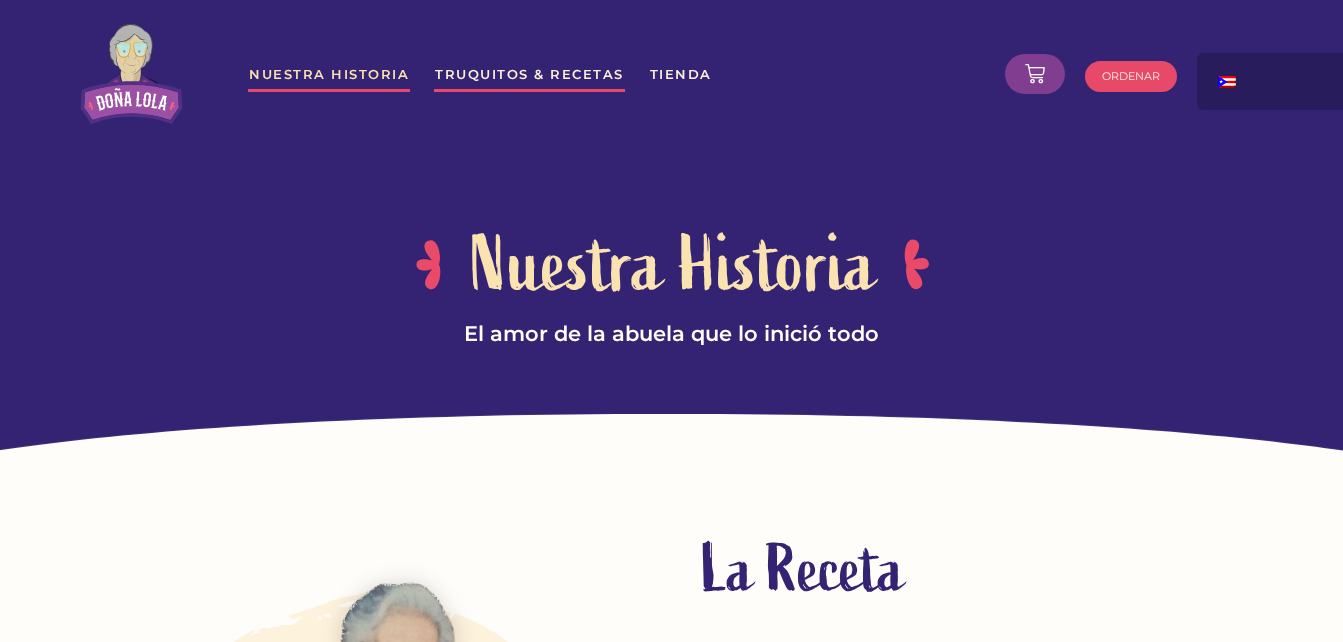 click on "Truquitos & Recetas" 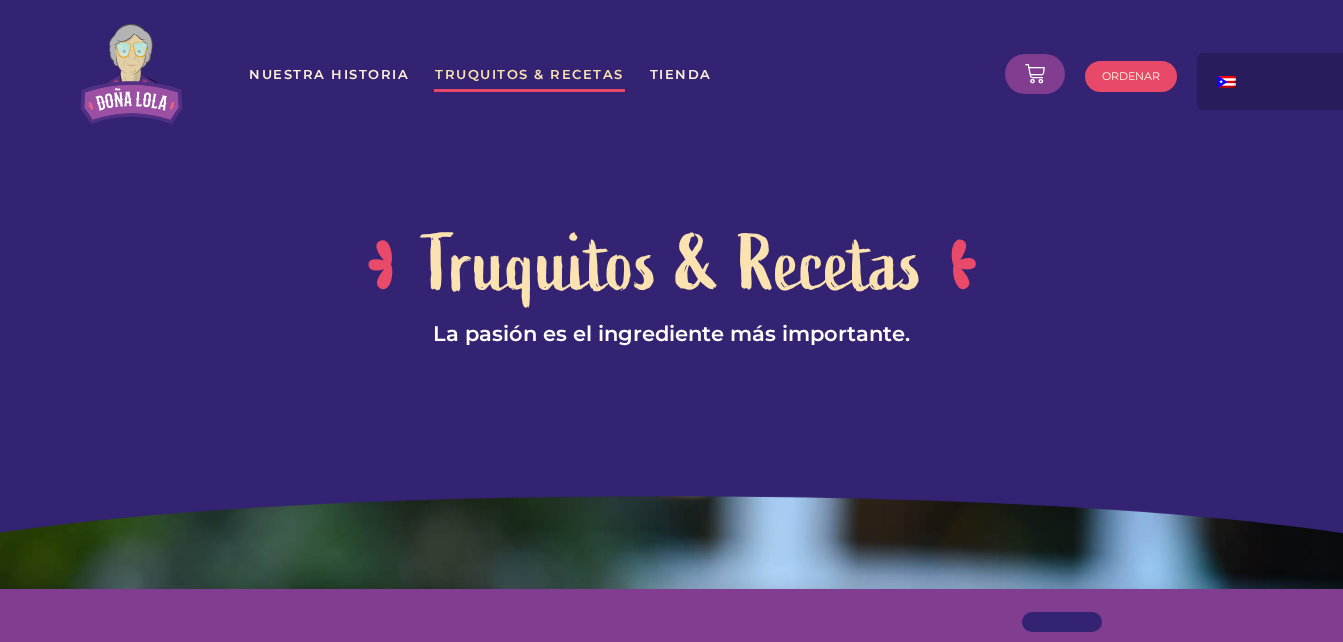 scroll, scrollTop: 0, scrollLeft: 0, axis: both 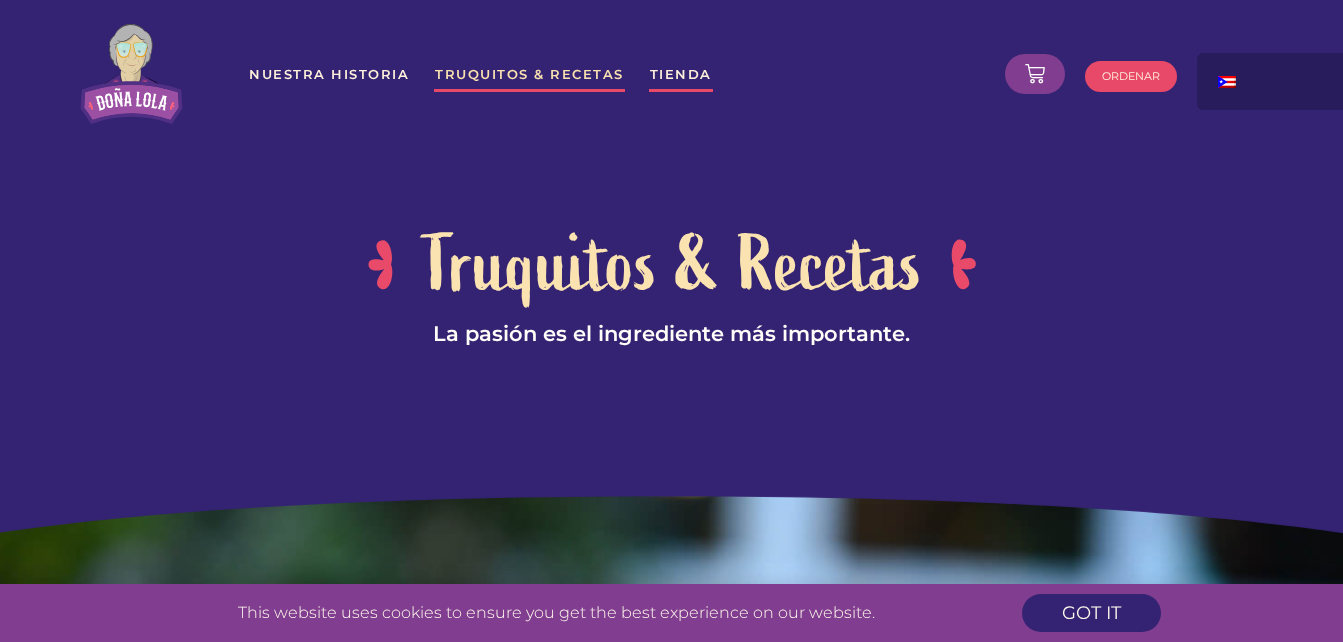 click on "Tienda" 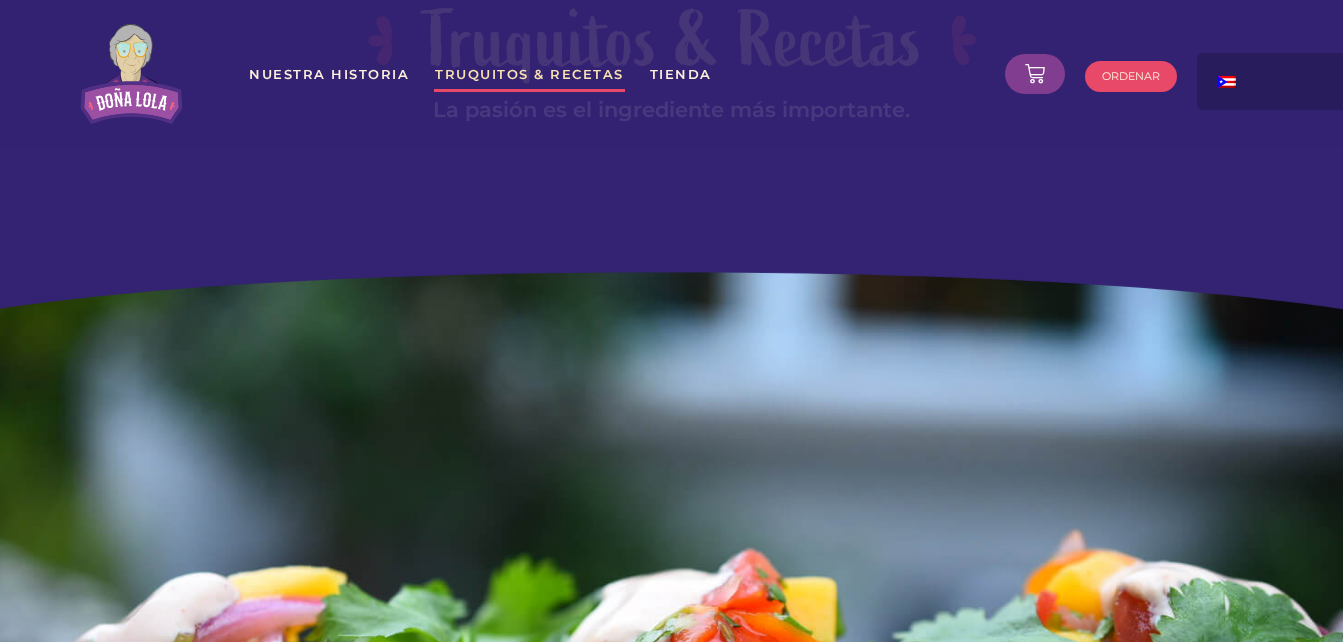 scroll, scrollTop: 235, scrollLeft: 0, axis: vertical 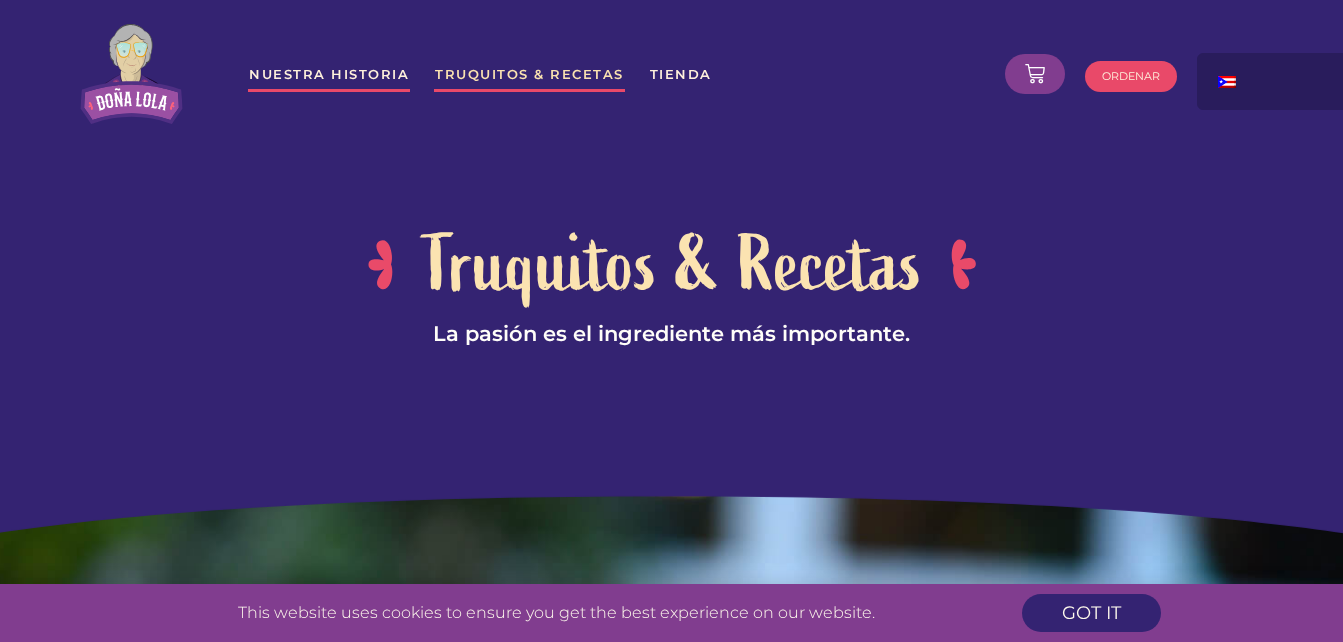click on "Nuestra Historia" 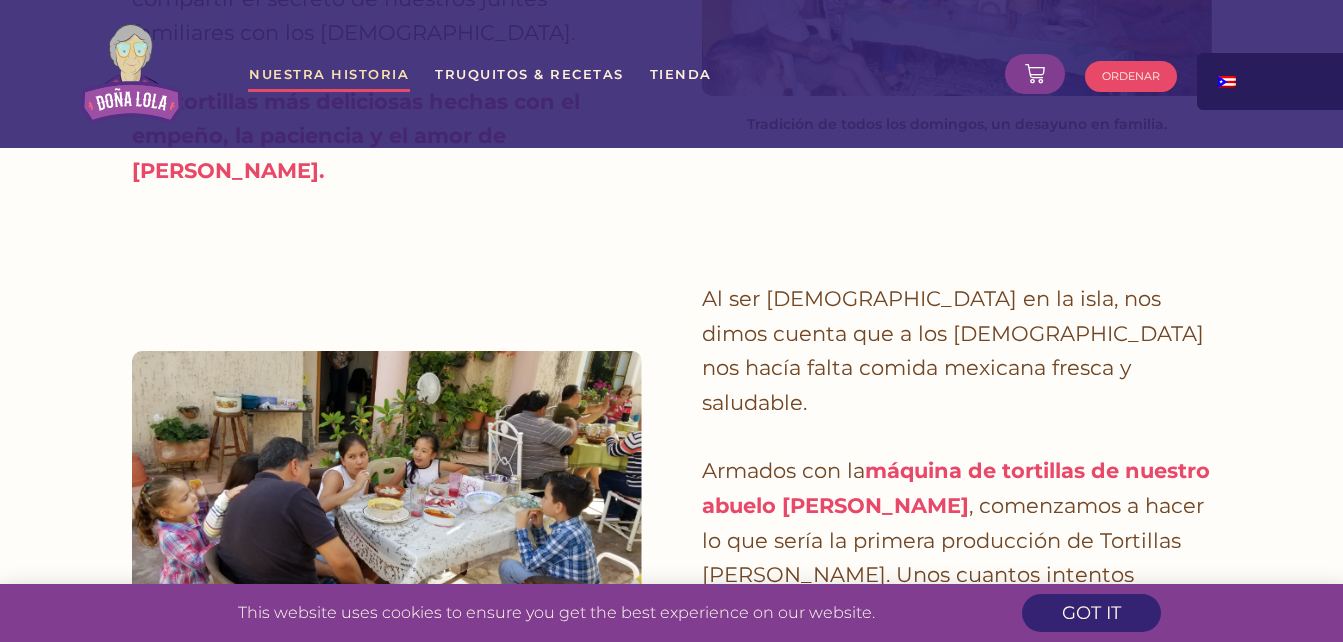 scroll, scrollTop: 1456, scrollLeft: 0, axis: vertical 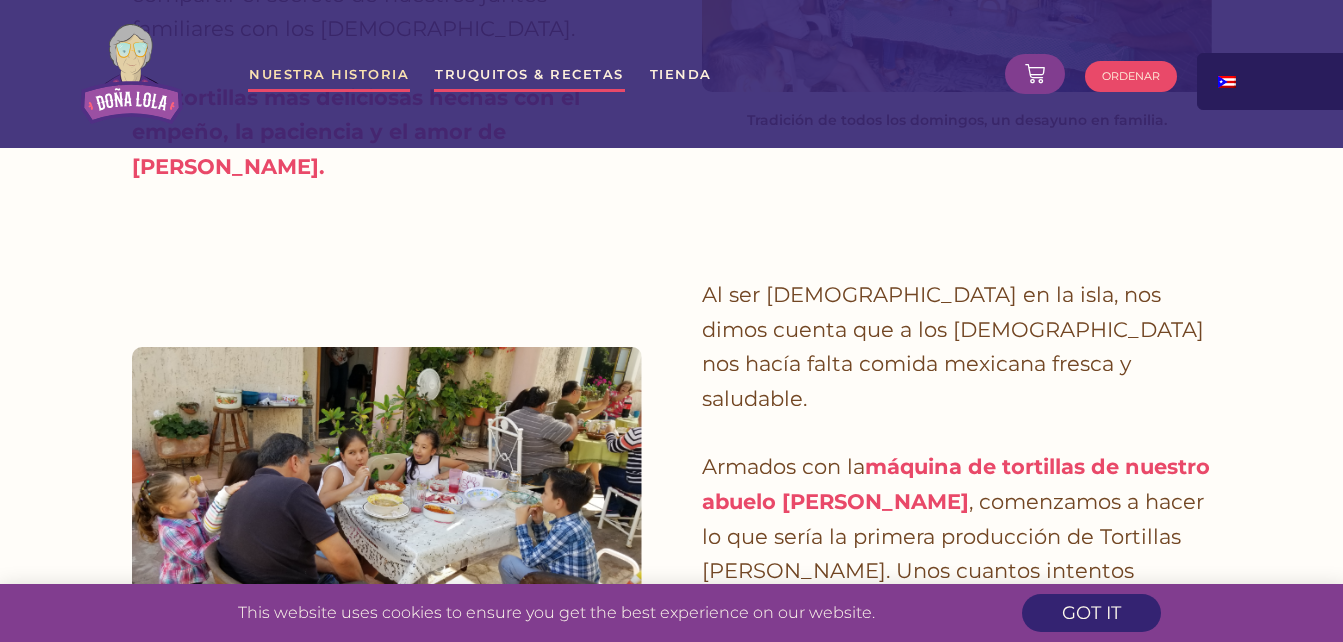 click on "Truquitos & Recetas" 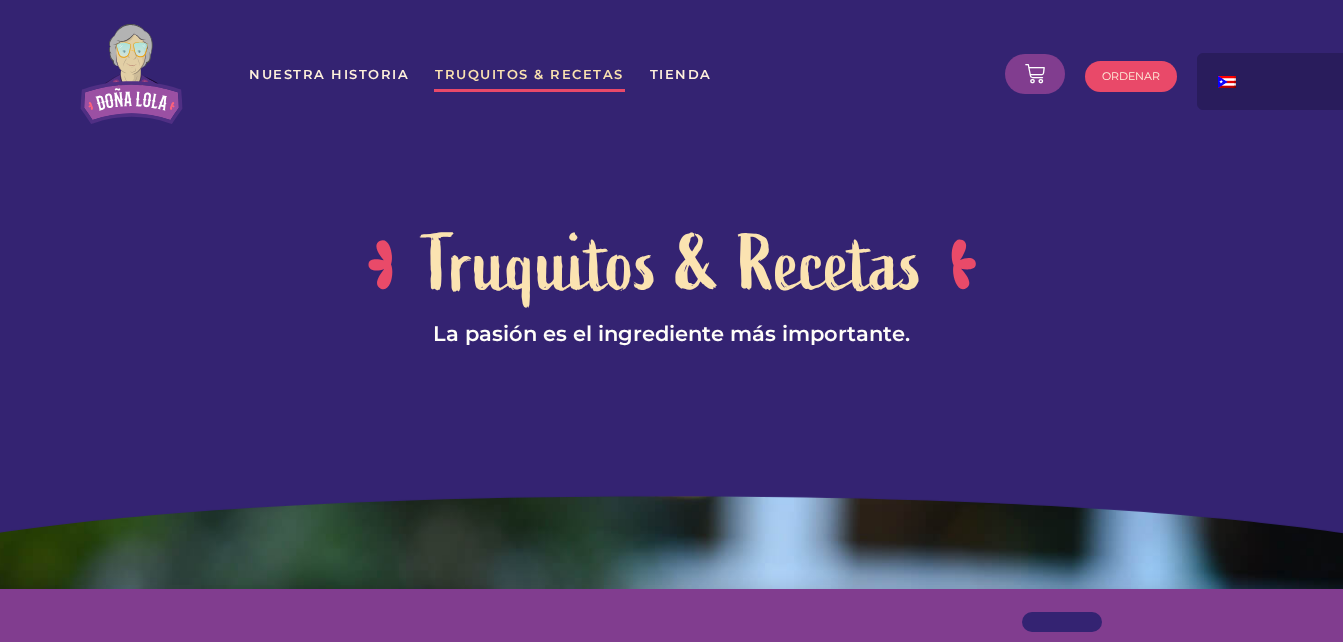 scroll, scrollTop: 0, scrollLeft: 0, axis: both 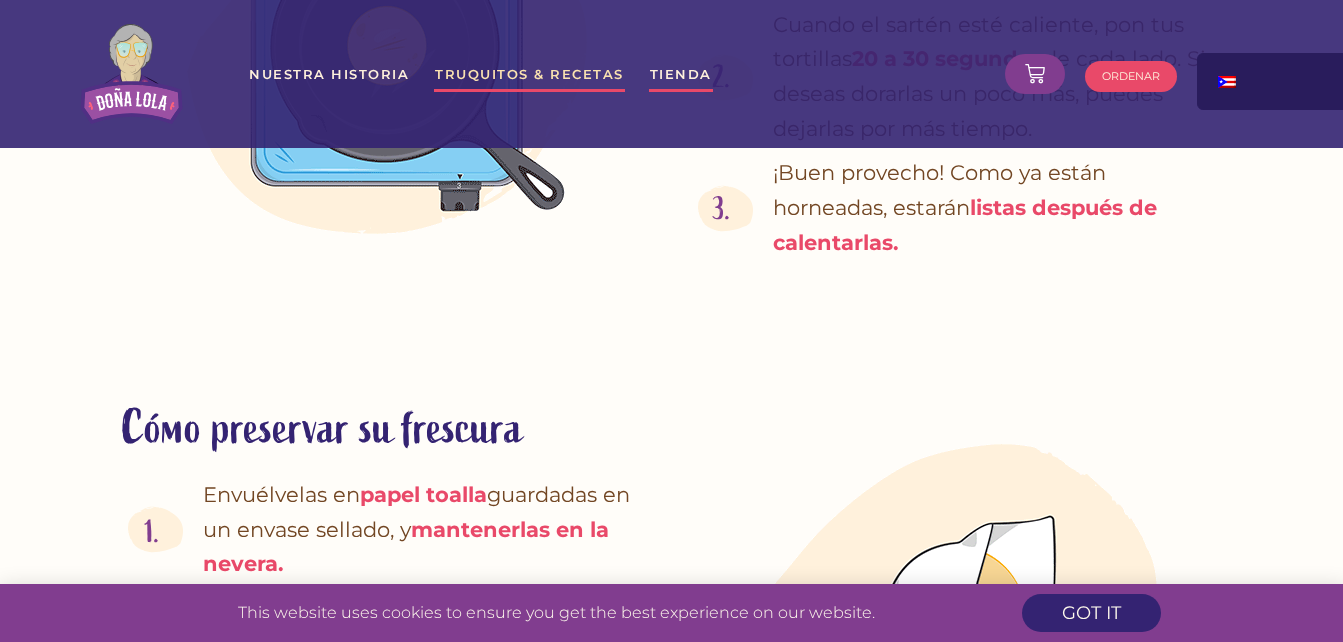 click on "Tienda" 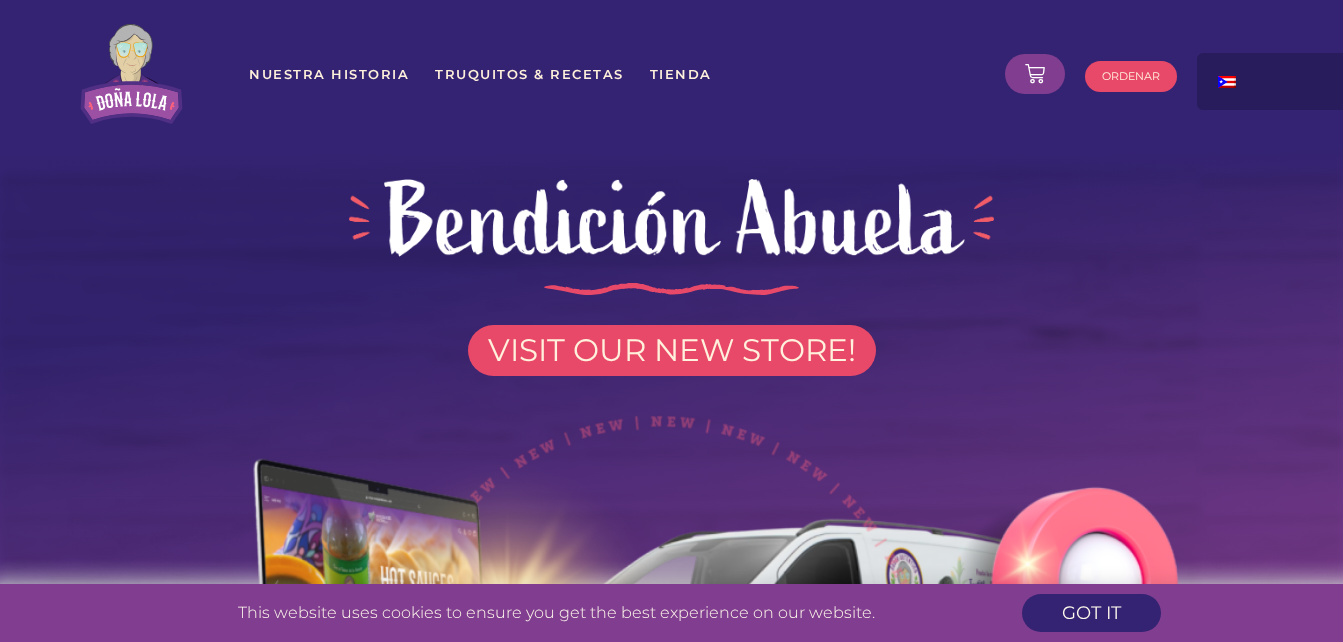 scroll, scrollTop: 0, scrollLeft: 0, axis: both 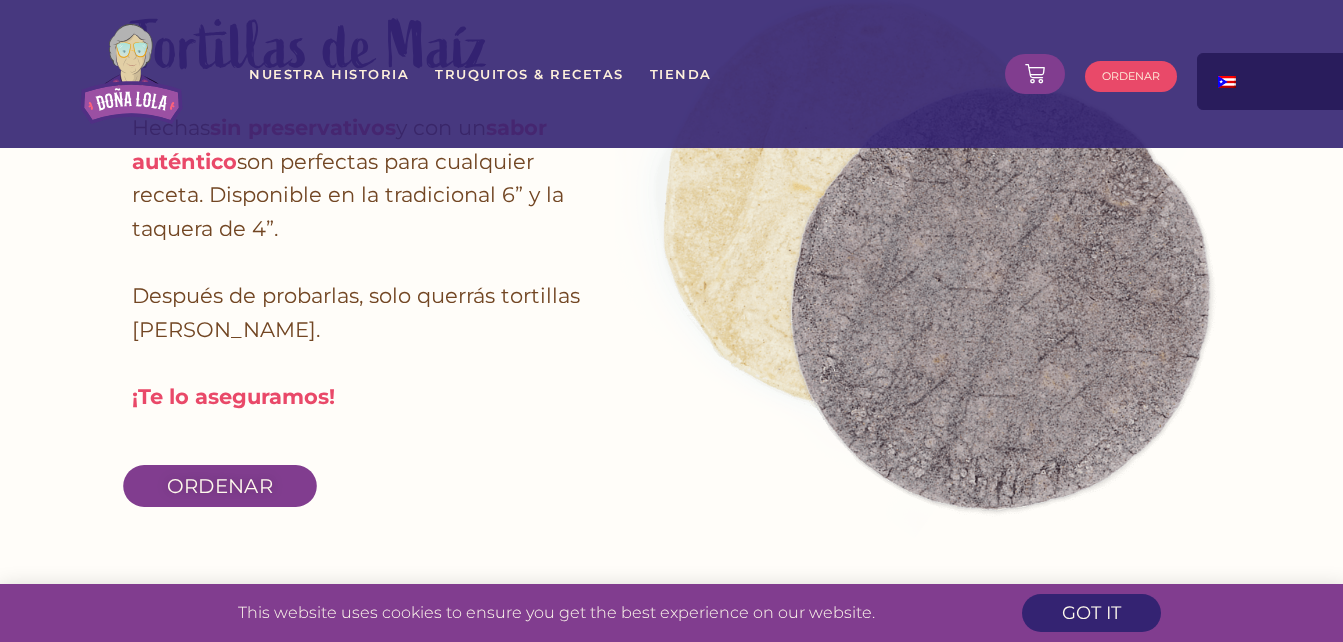 click on "ordenar" at bounding box center (220, 486) 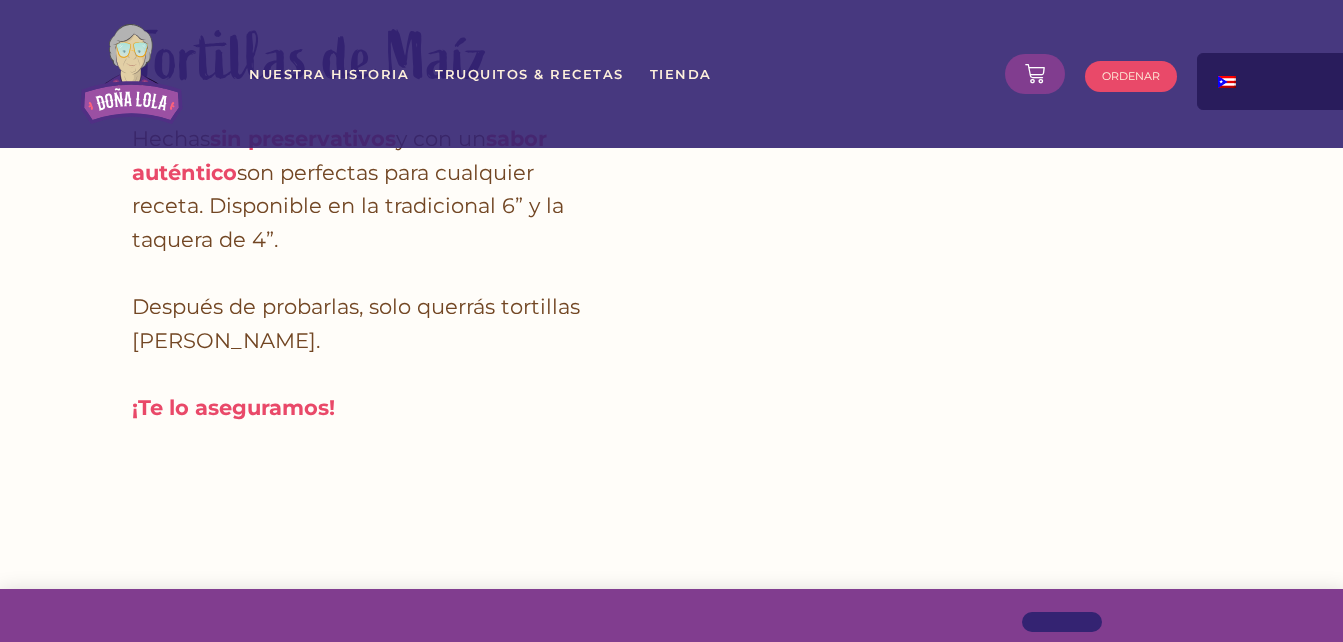 scroll, scrollTop: 2436, scrollLeft: 0, axis: vertical 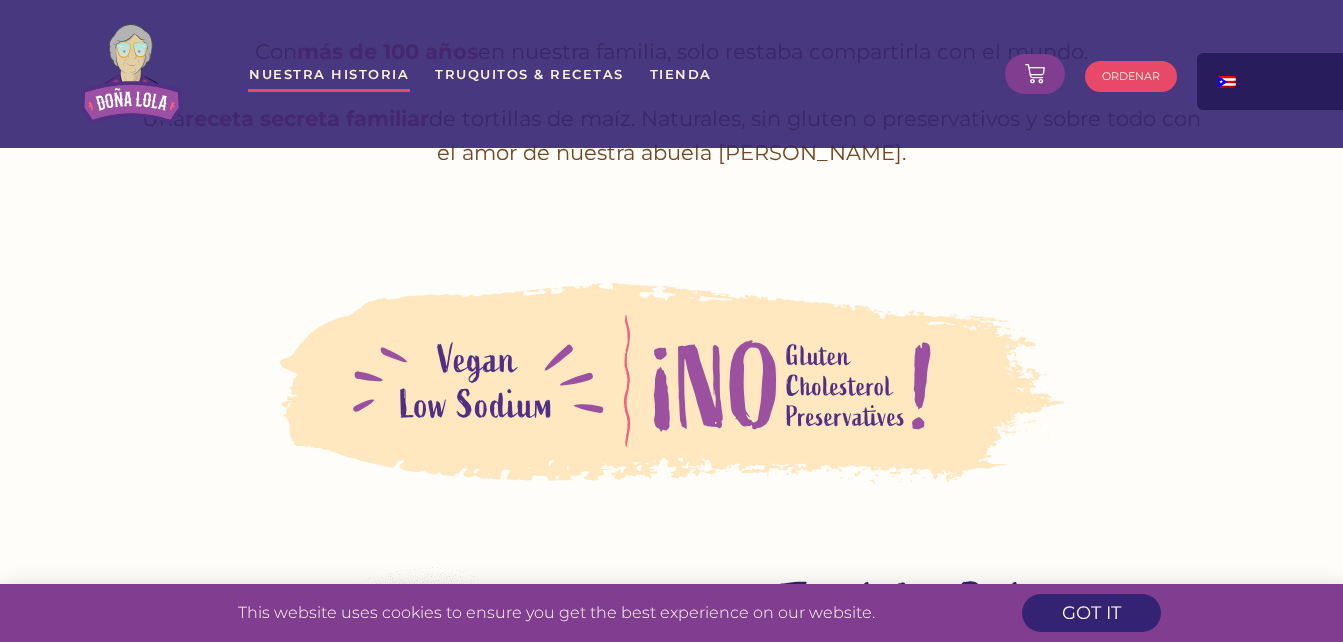 click on "Nuestra Historia" 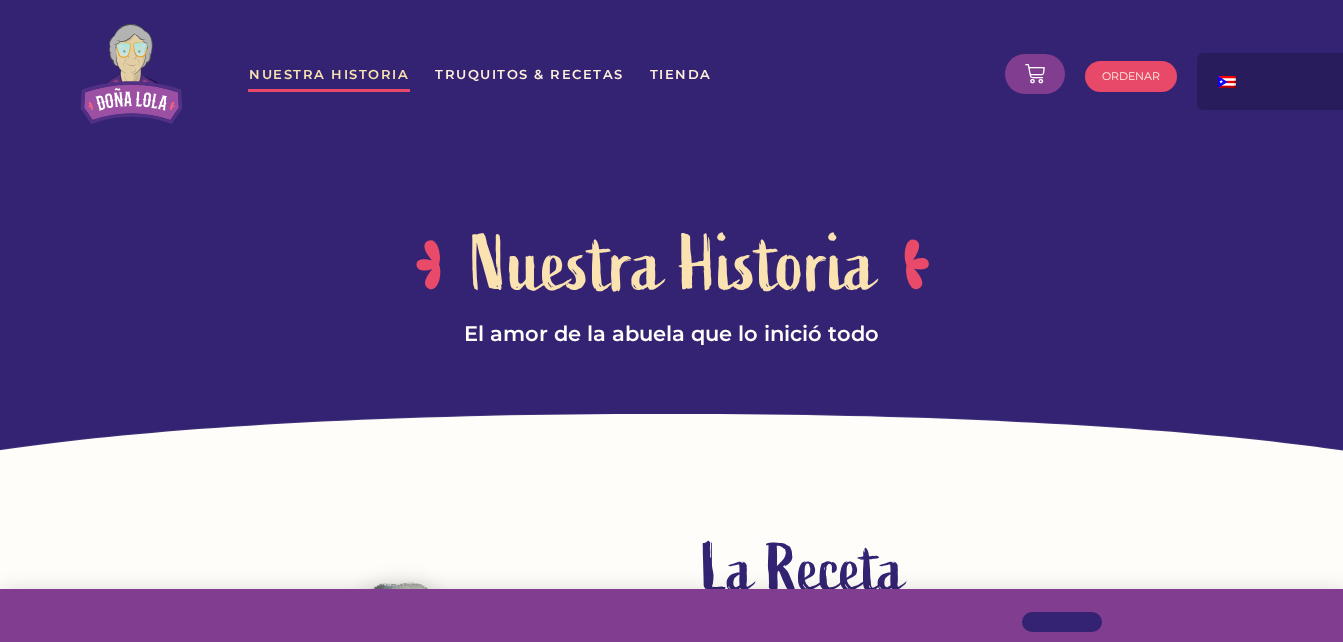 scroll, scrollTop: 0, scrollLeft: 0, axis: both 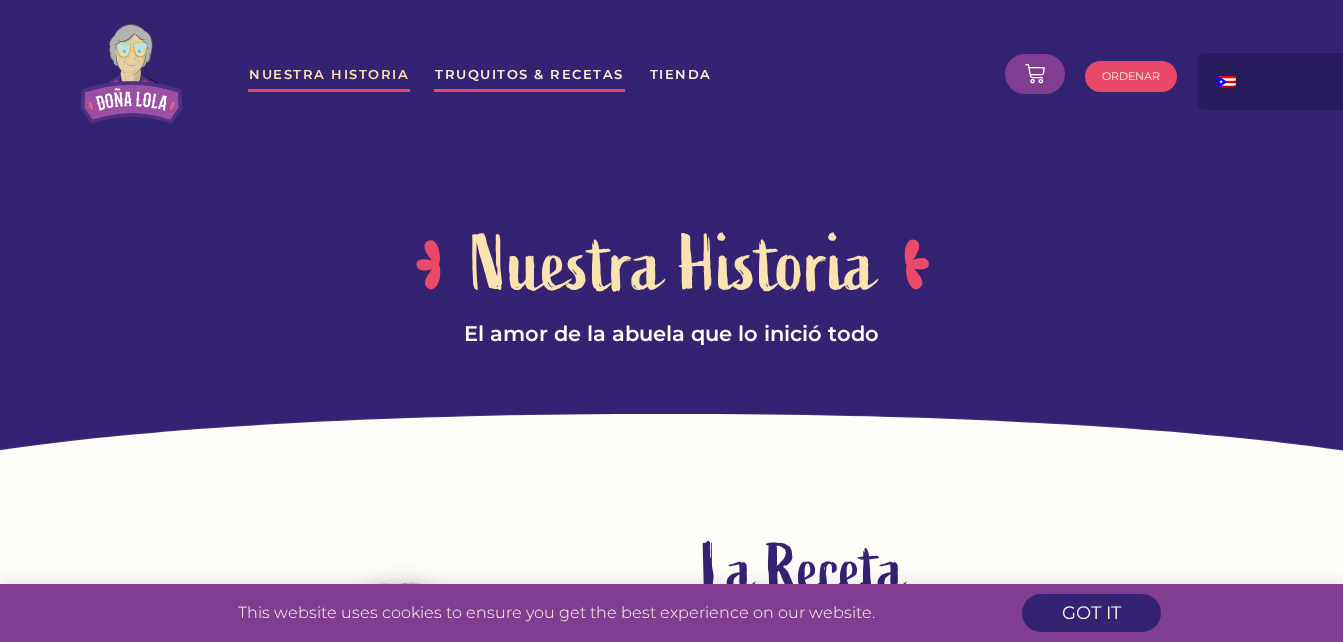 click on "Truquitos & Recetas" 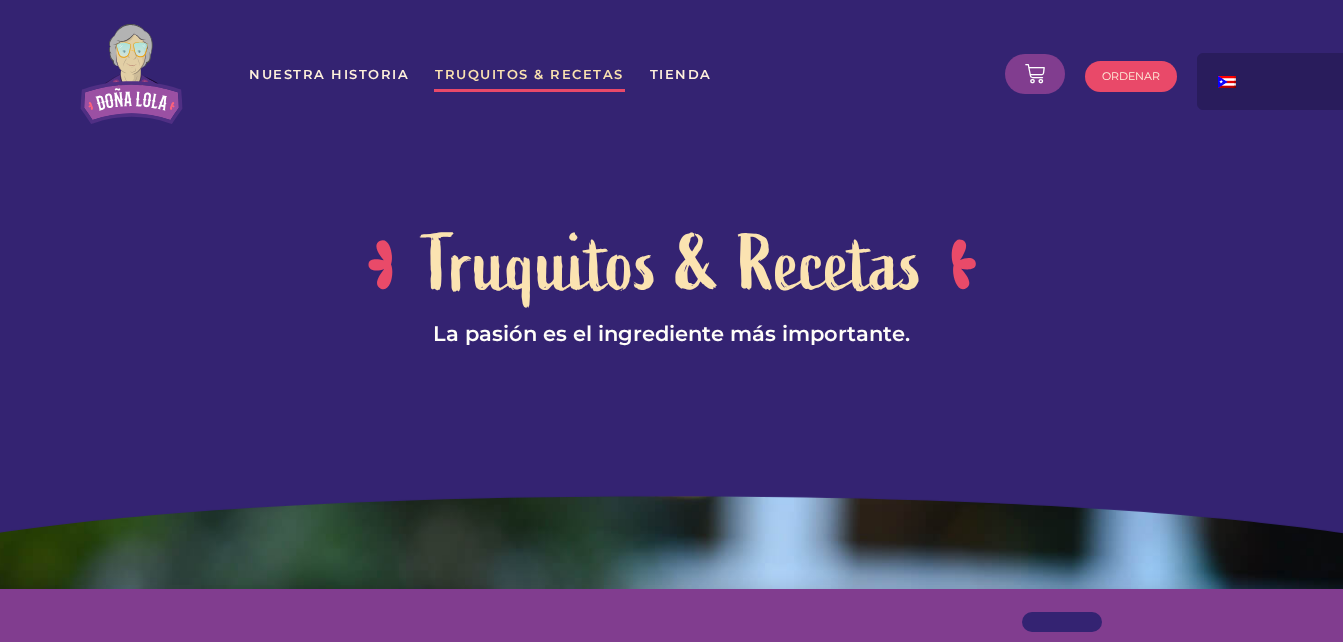 scroll, scrollTop: 0, scrollLeft: 0, axis: both 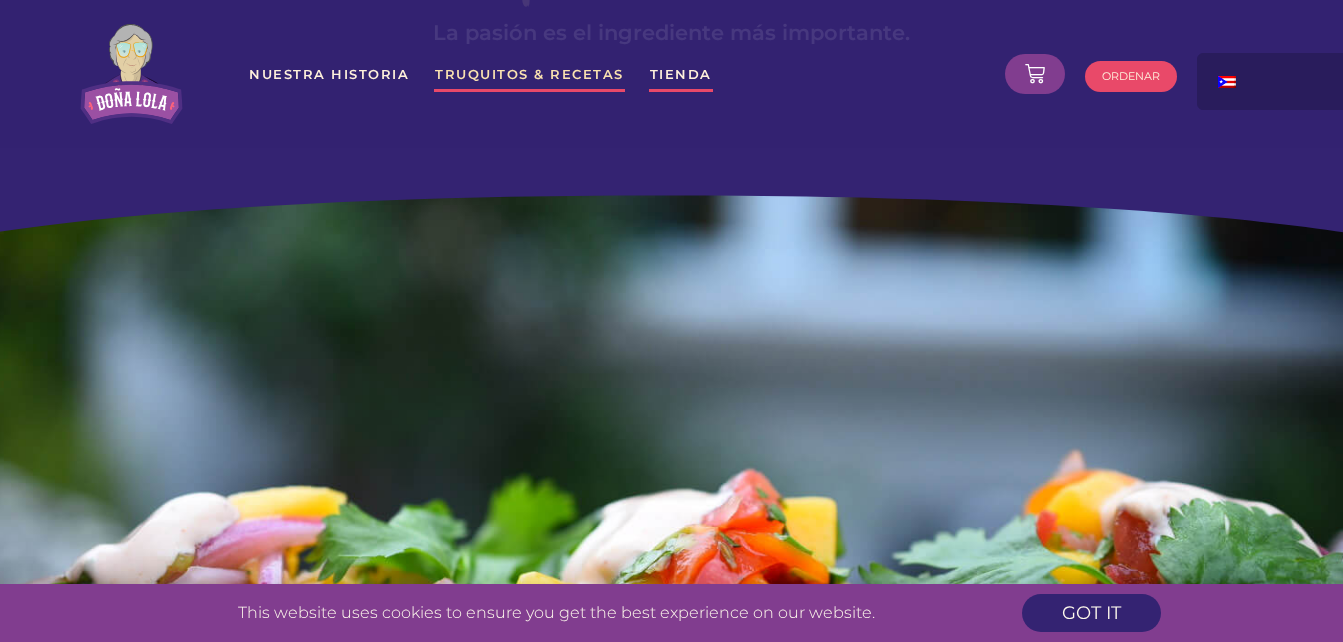 click on "Tienda" 